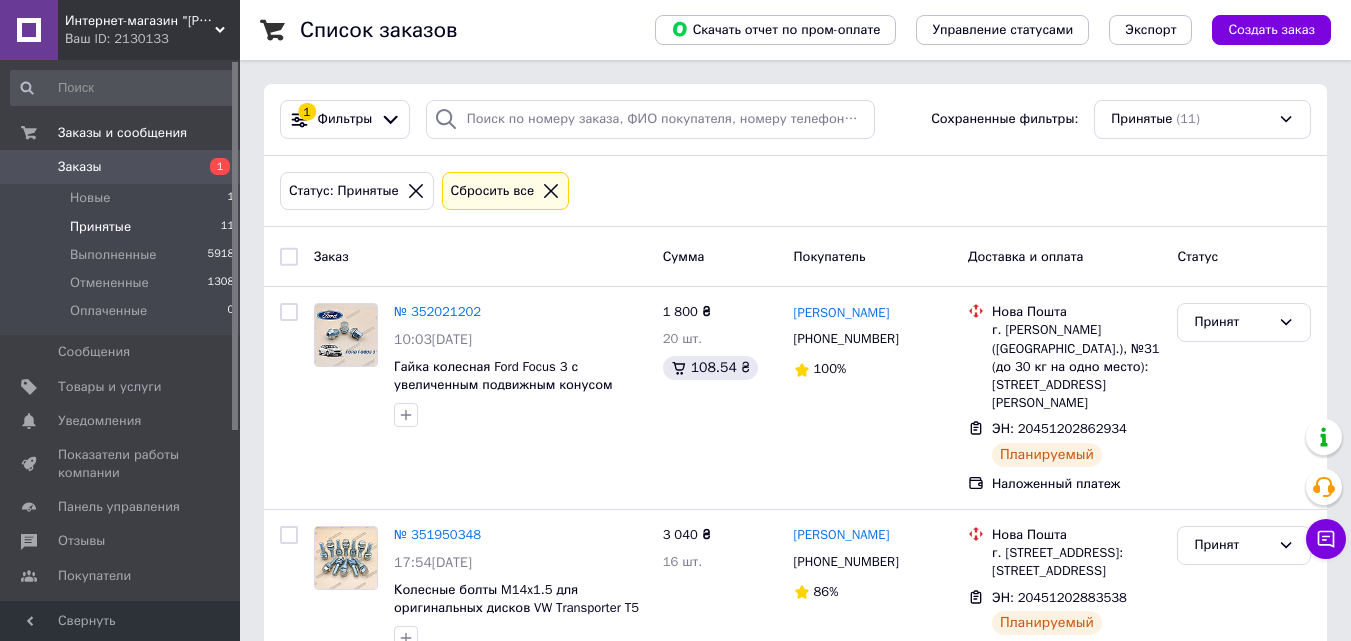 scroll, scrollTop: 0, scrollLeft: 0, axis: both 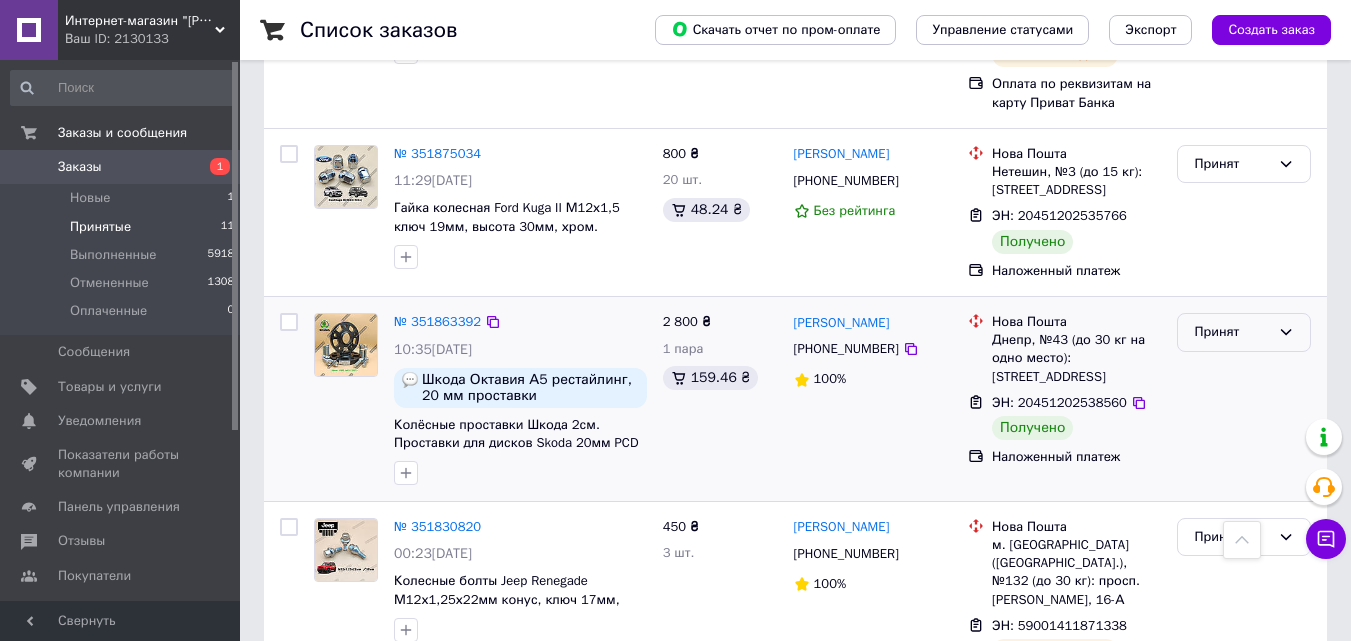 click 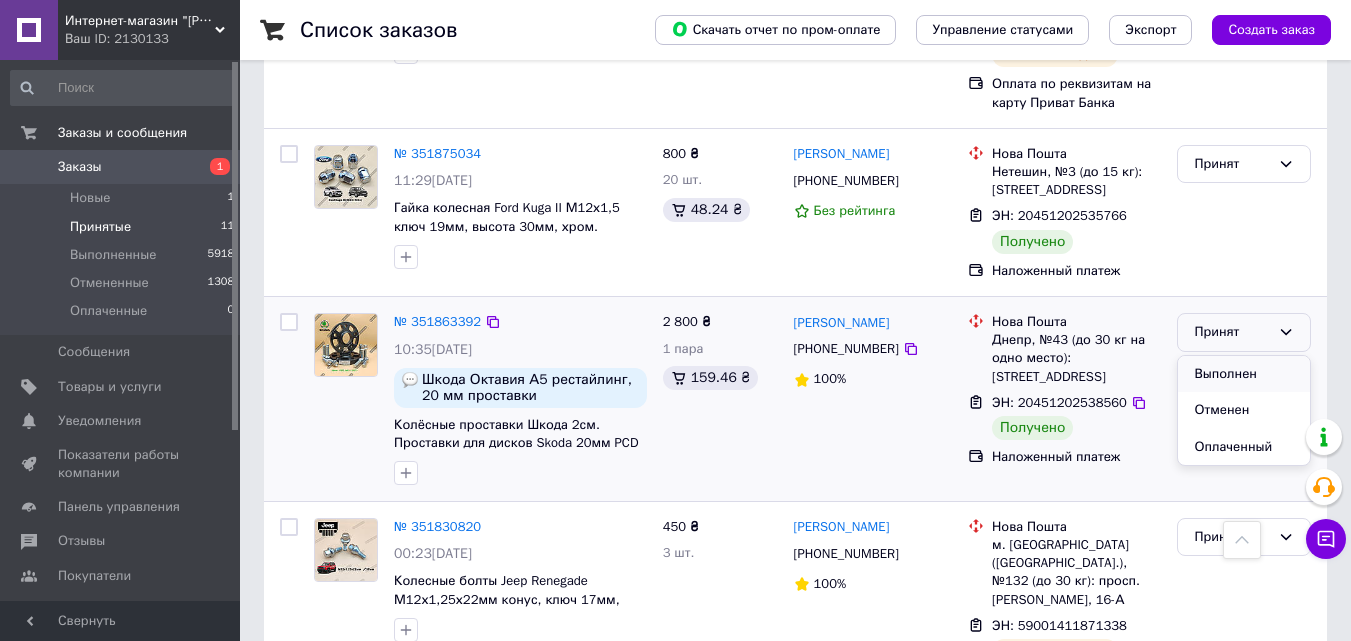 click on "Выполнен" at bounding box center [1244, 374] 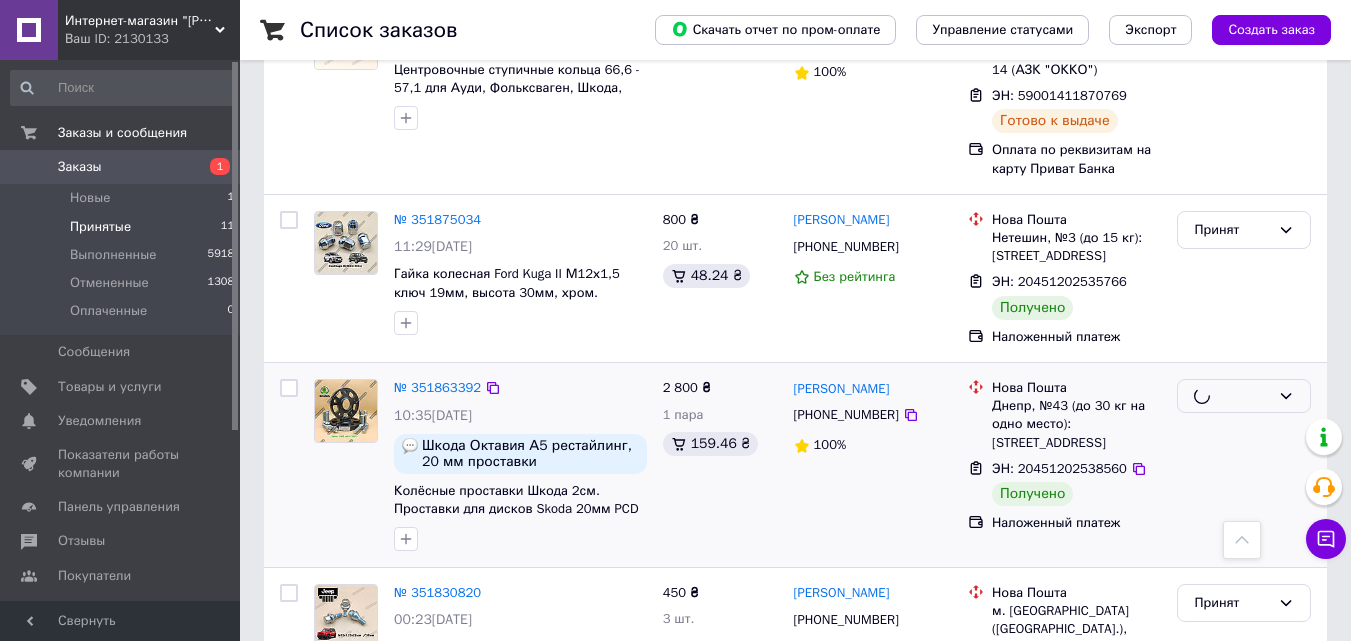 scroll, scrollTop: 859, scrollLeft: 0, axis: vertical 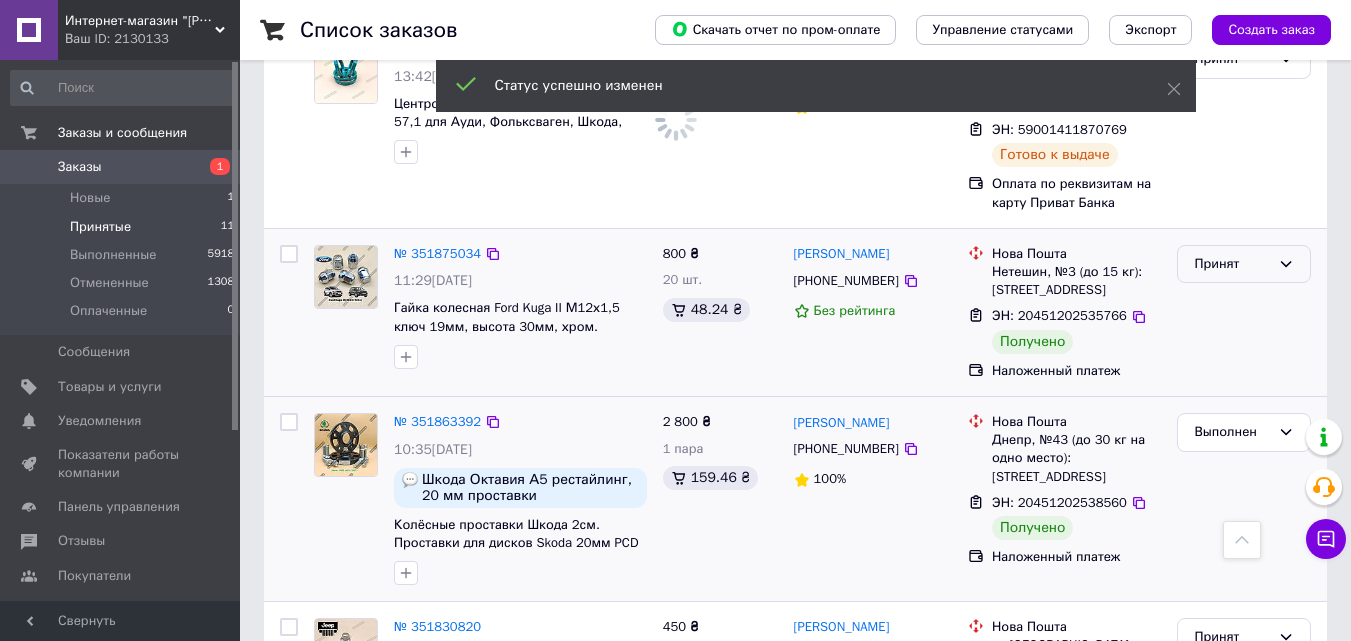 click 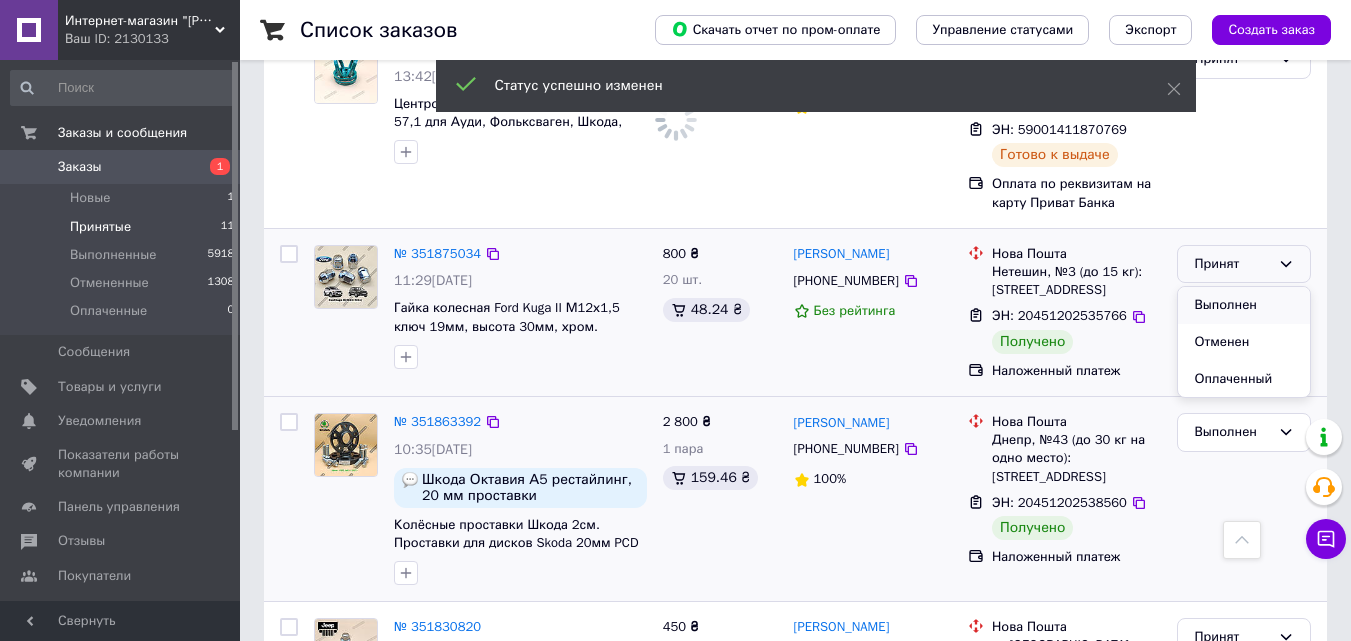 click on "Выполнен" at bounding box center [1244, 305] 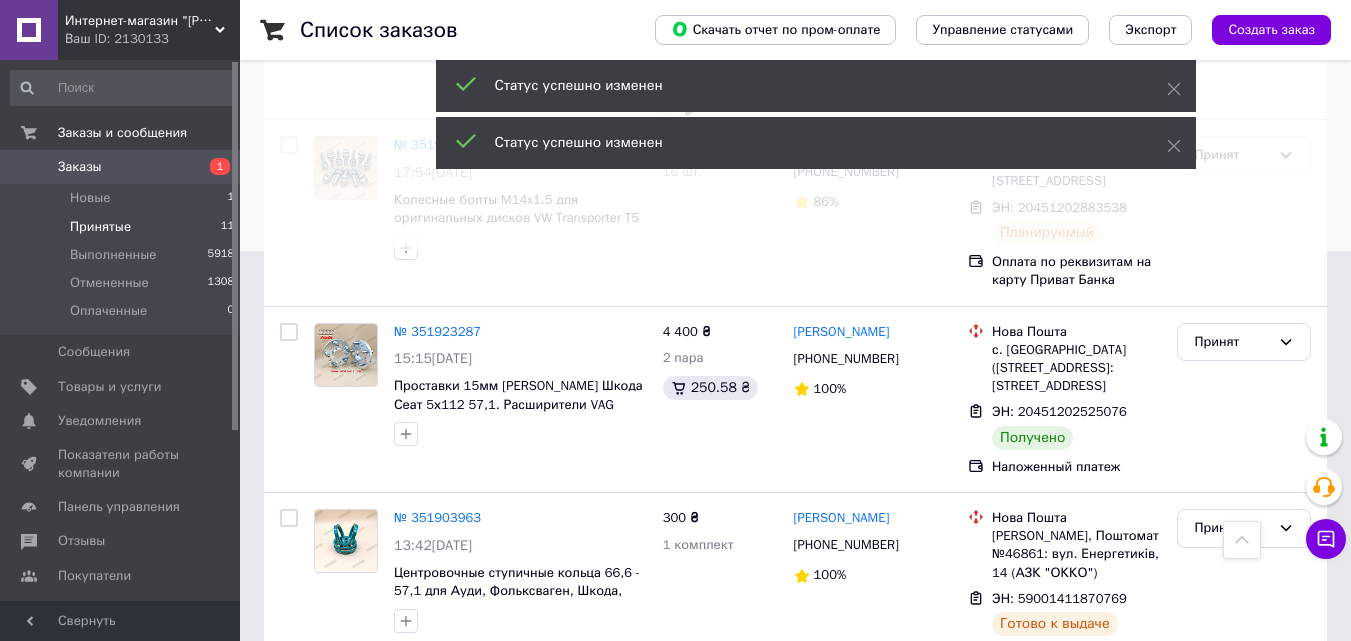 scroll, scrollTop: 359, scrollLeft: 0, axis: vertical 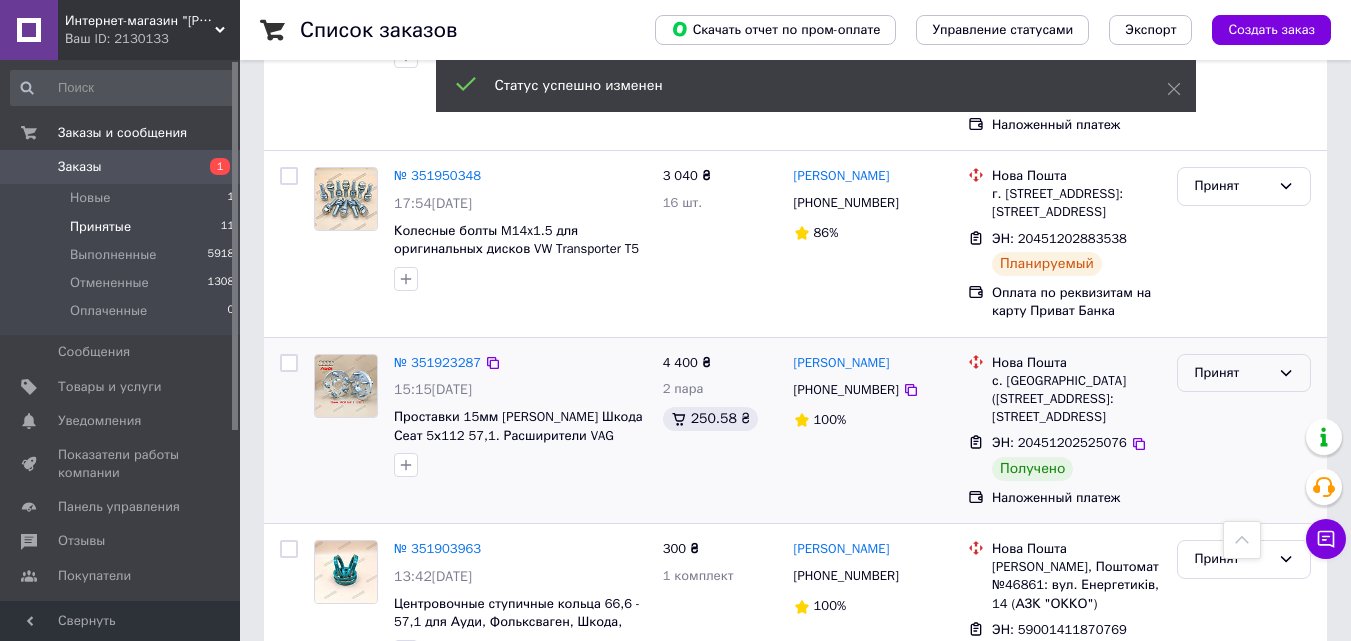 click 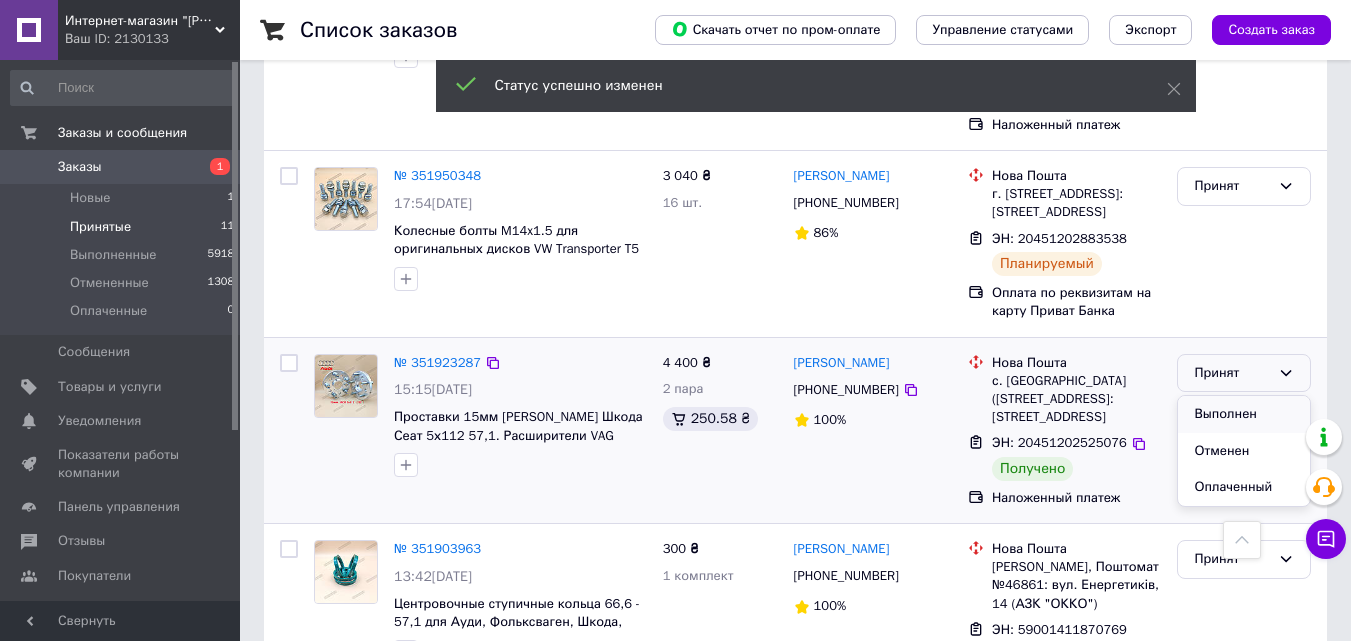 click on "Выполнен" at bounding box center [1244, 414] 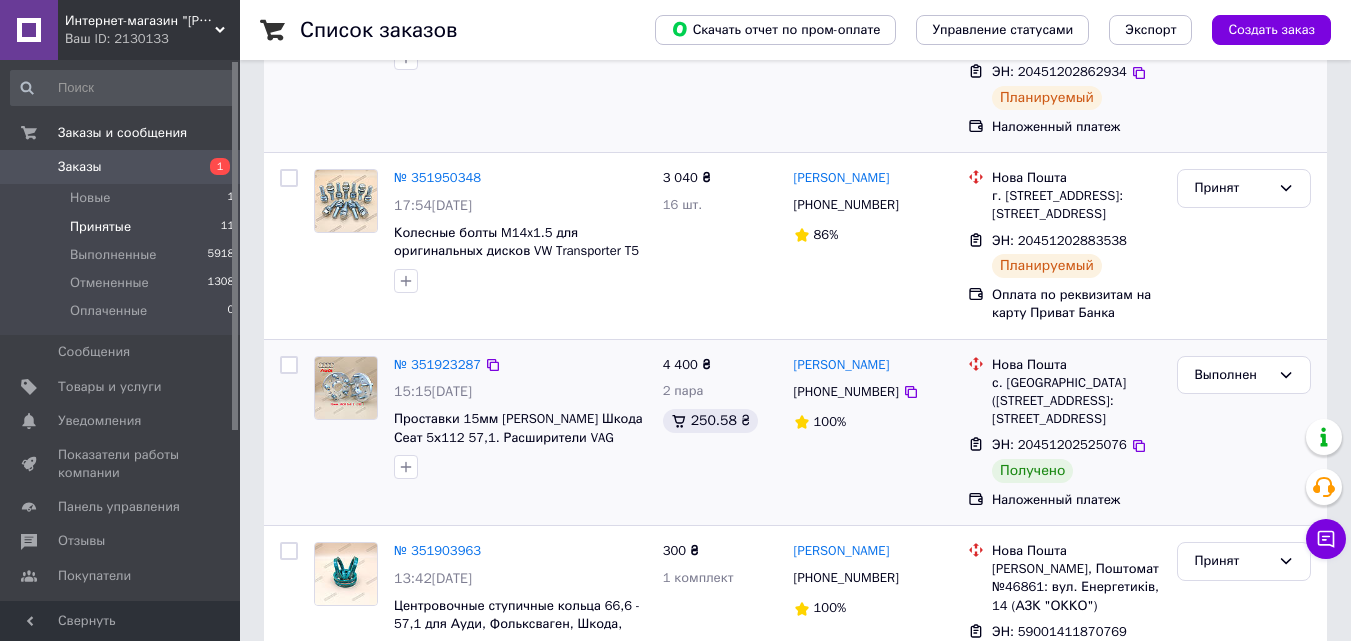scroll, scrollTop: 400, scrollLeft: 0, axis: vertical 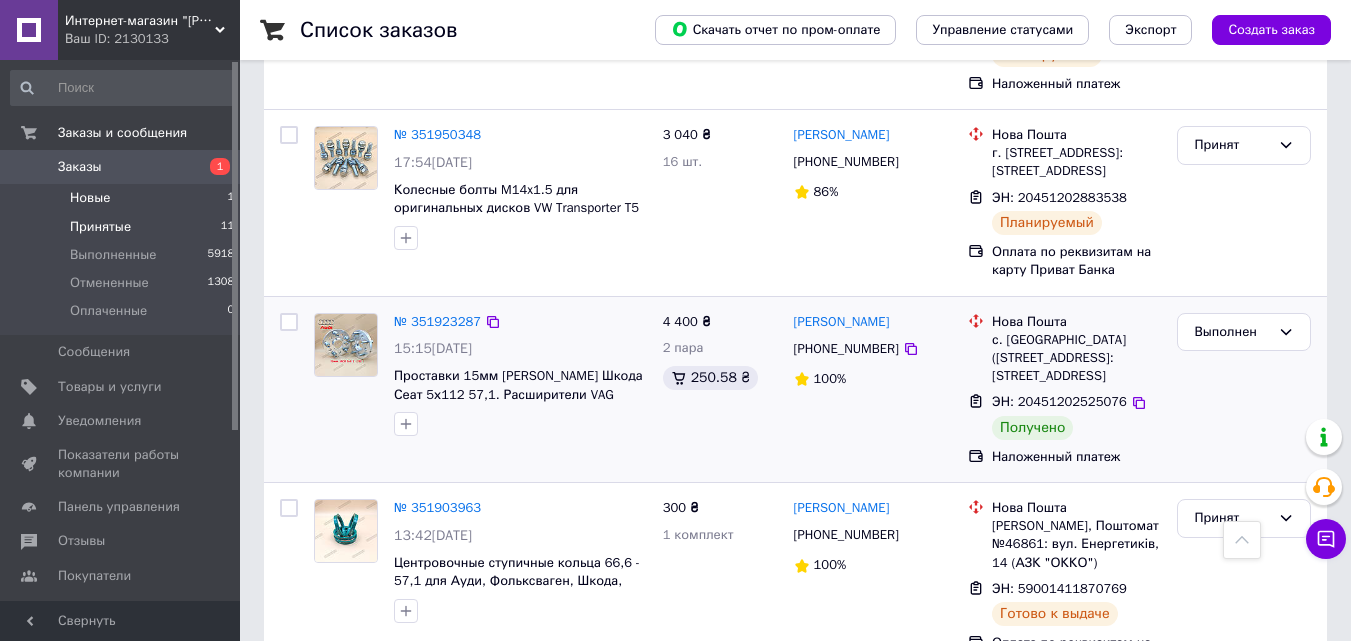 click on "Новые 1" at bounding box center (123, 198) 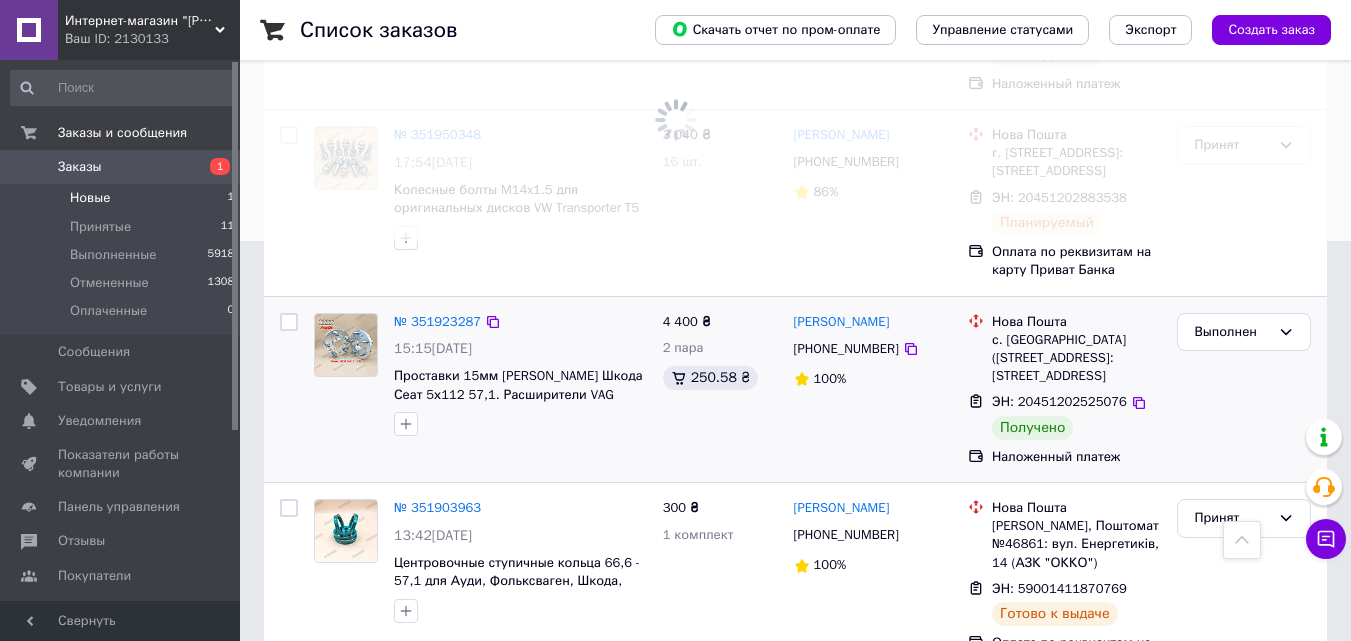 scroll, scrollTop: 0, scrollLeft: 0, axis: both 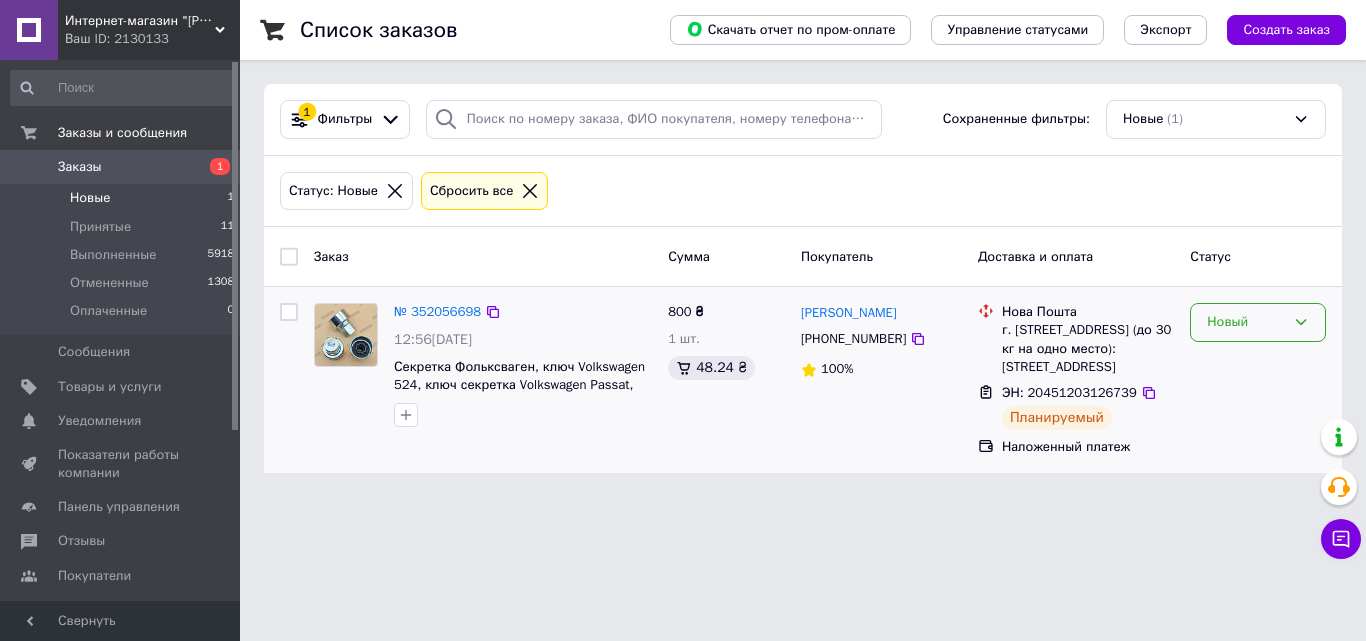 click on "Новый" at bounding box center (1258, 322) 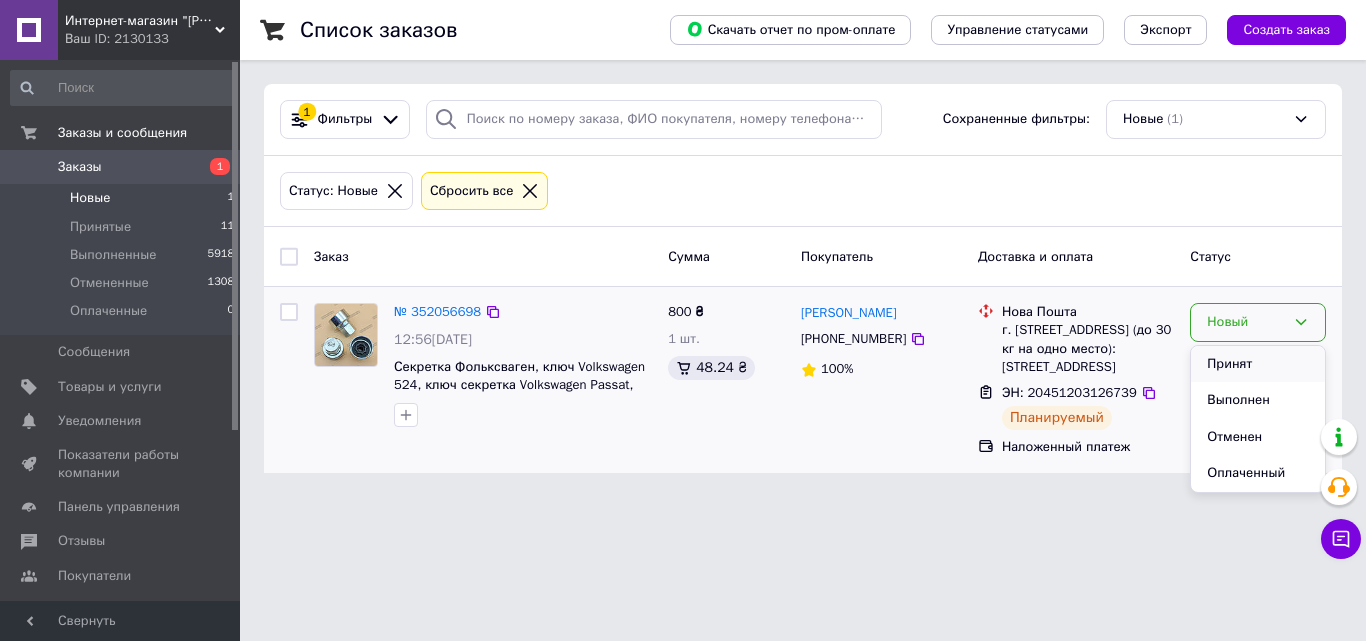 click on "Принят" at bounding box center [1258, 364] 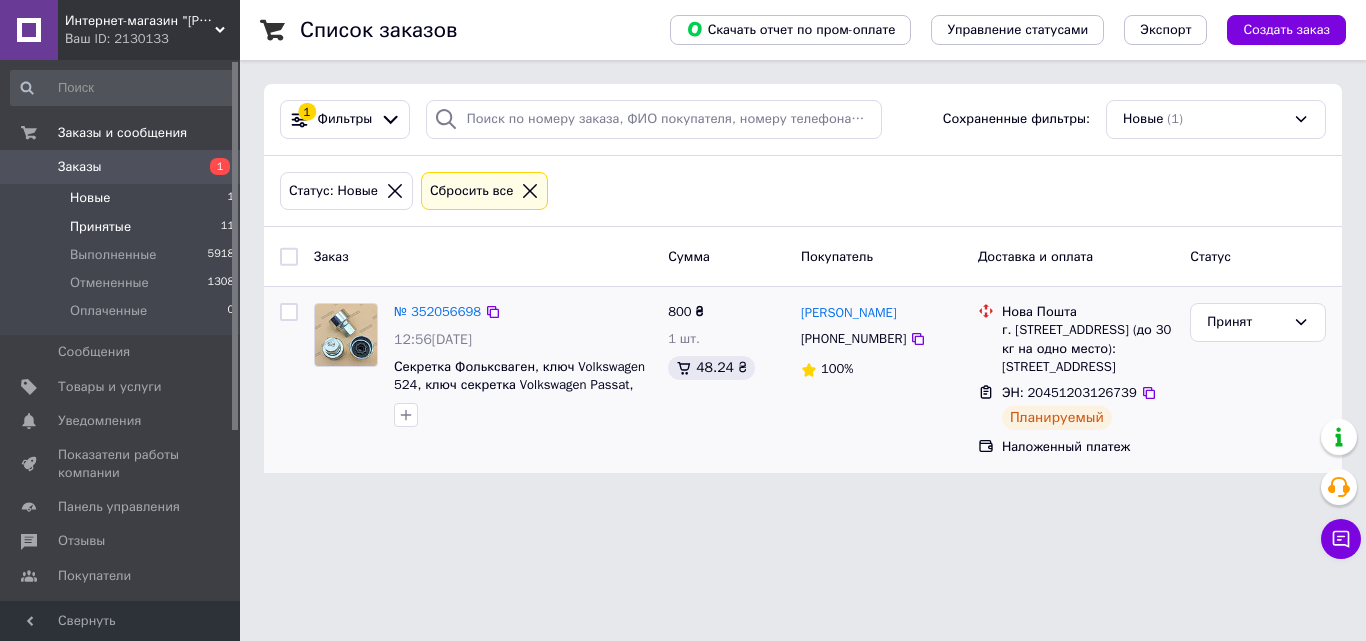 click on "Принятые 11" at bounding box center (123, 227) 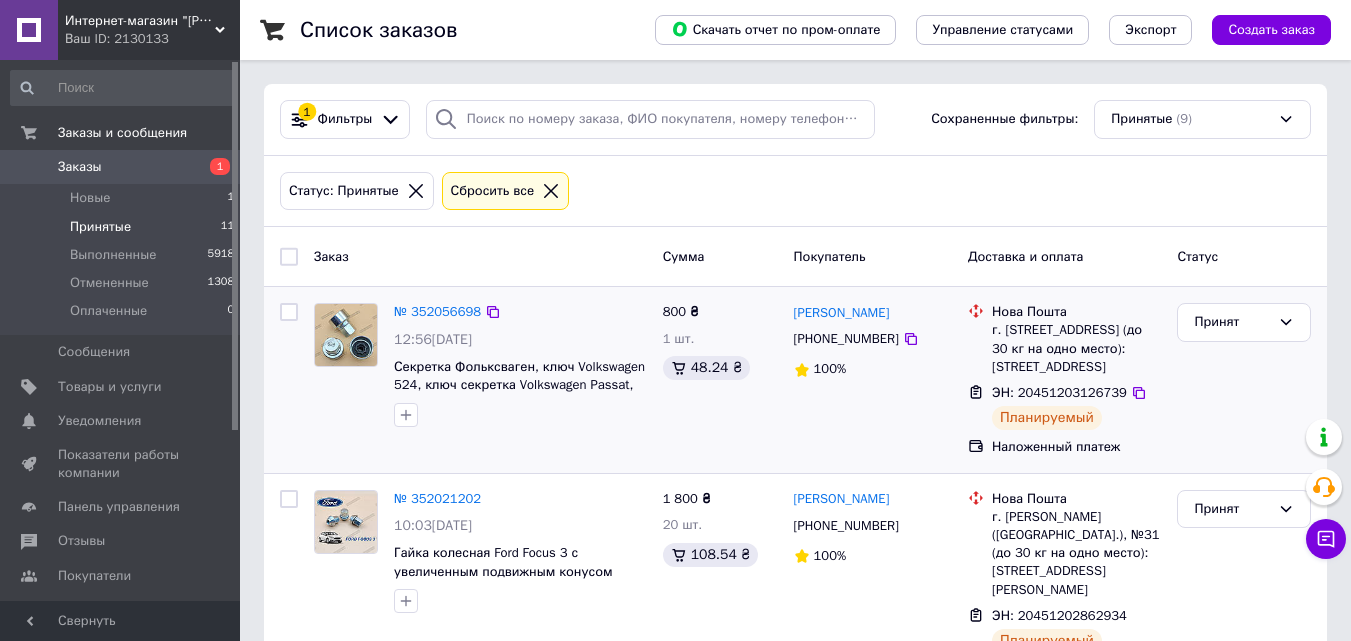 scroll, scrollTop: 1423, scrollLeft: 0, axis: vertical 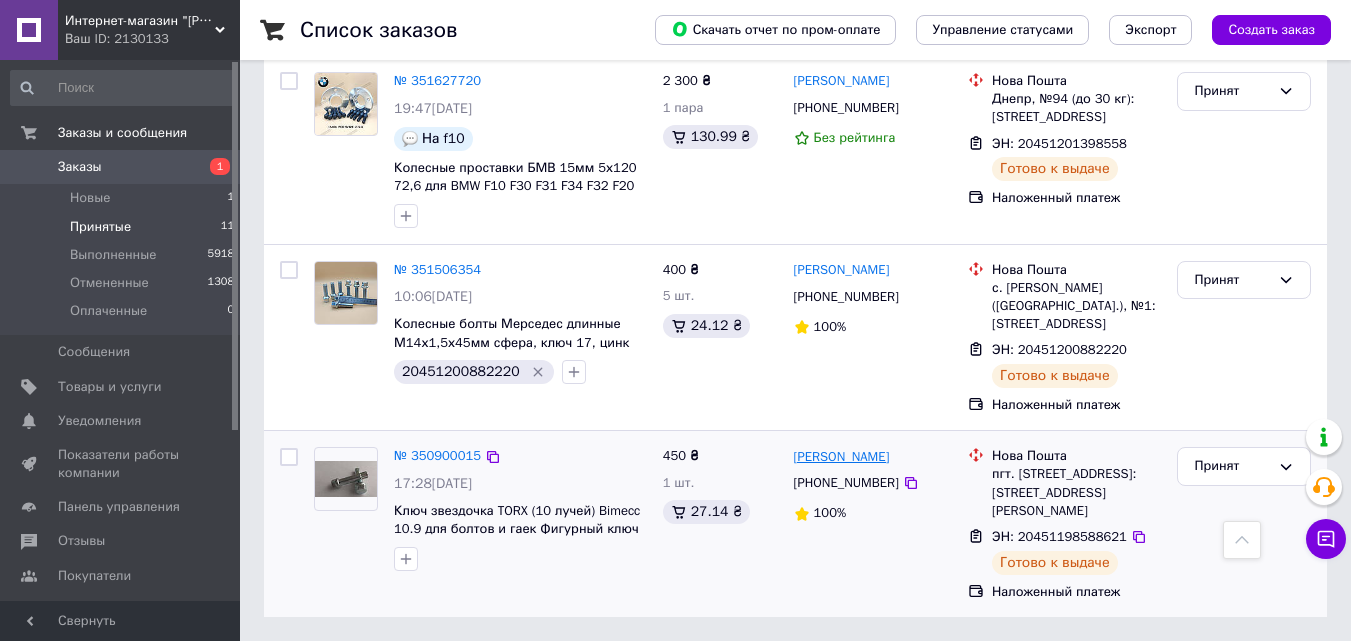 click on "[PERSON_NAME]" at bounding box center [842, 457] 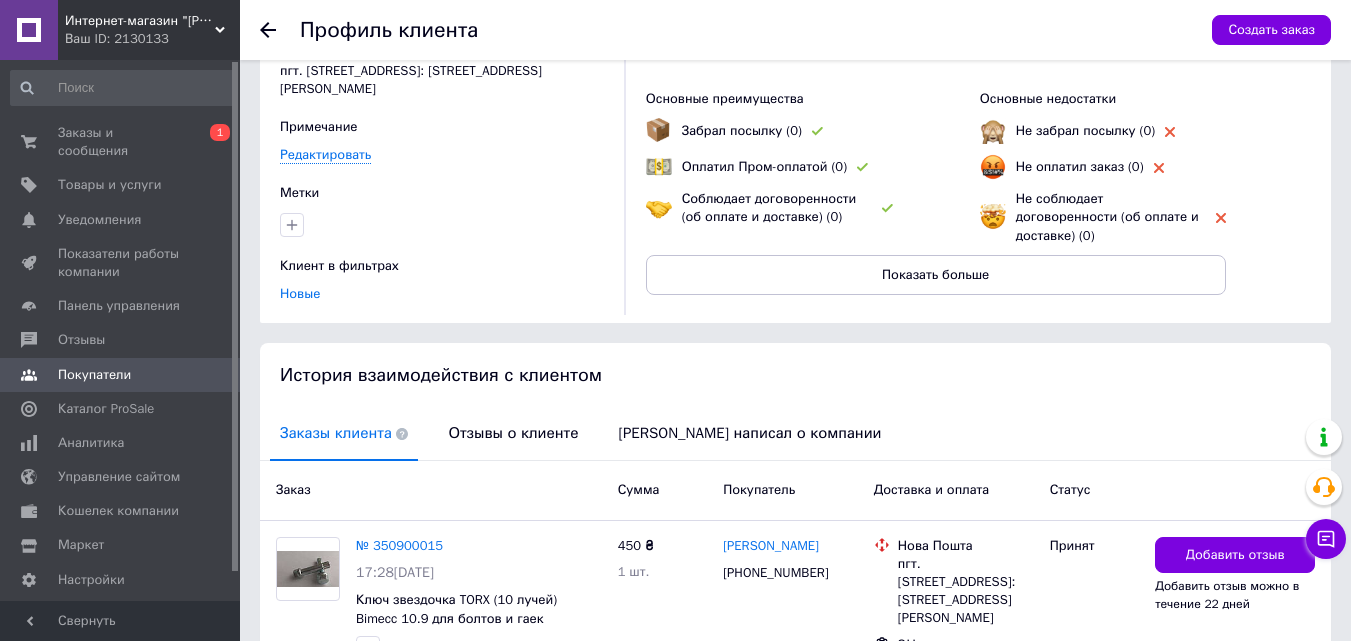 scroll, scrollTop: 239, scrollLeft: 0, axis: vertical 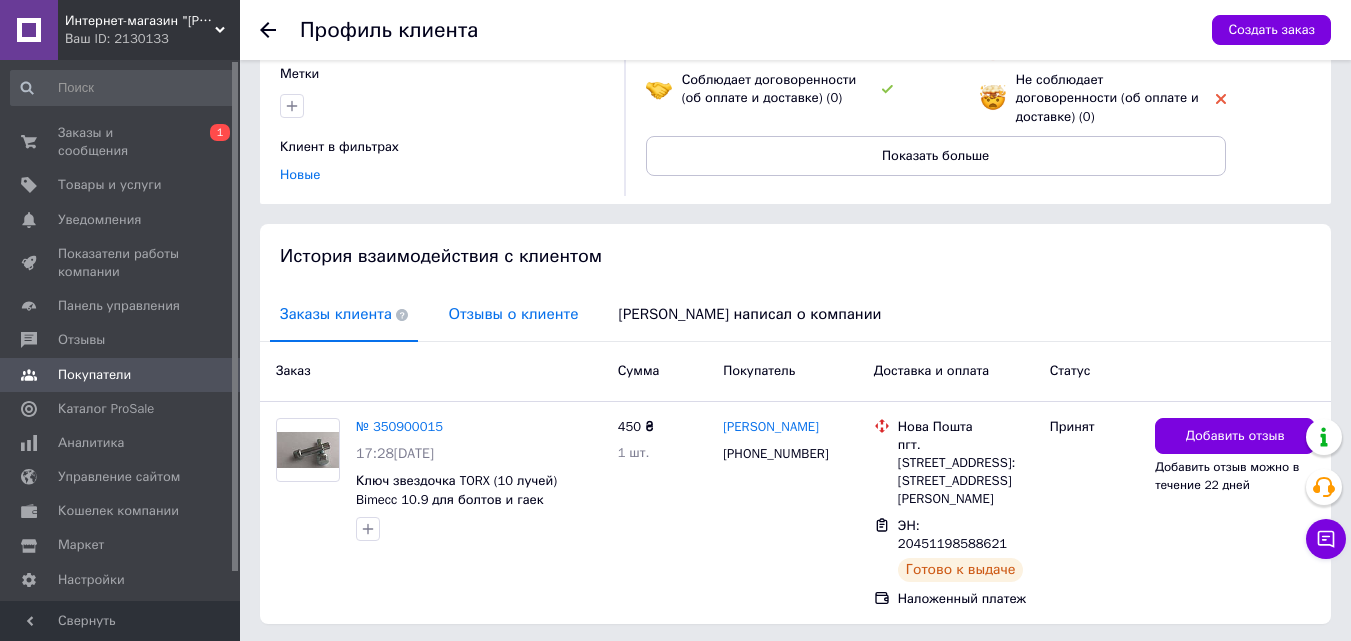 click on "Отзывы о клиенте" at bounding box center (513, 314) 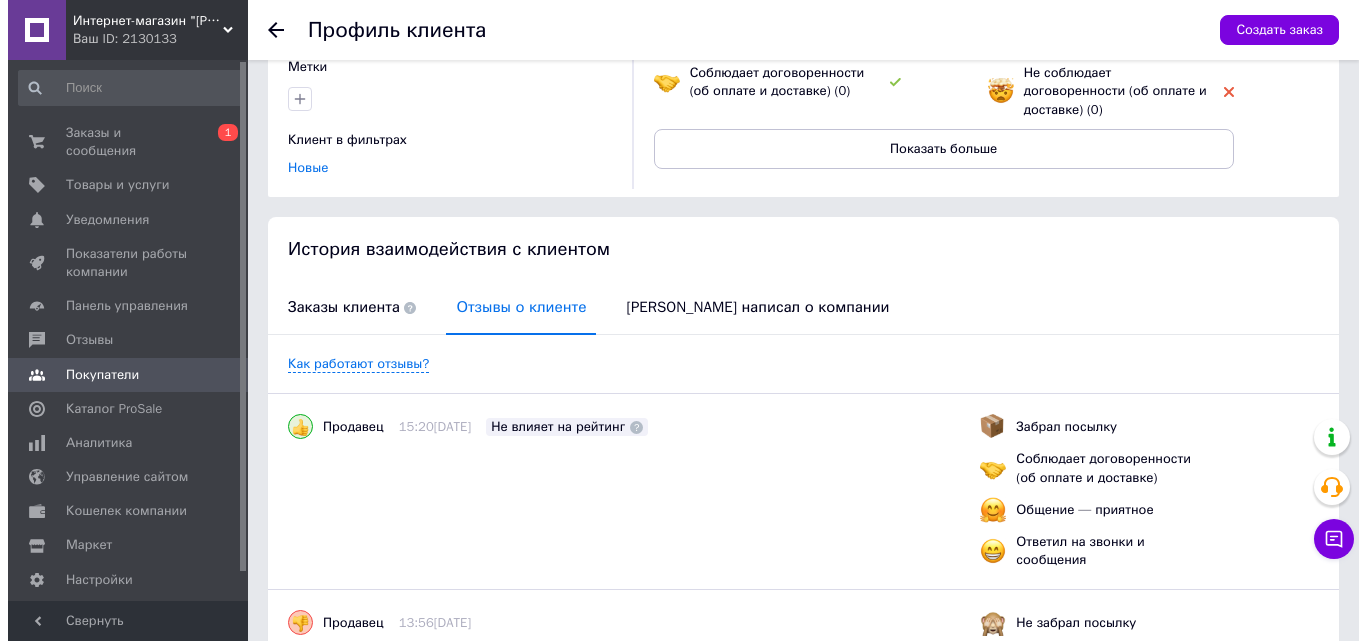 scroll, scrollTop: 204, scrollLeft: 0, axis: vertical 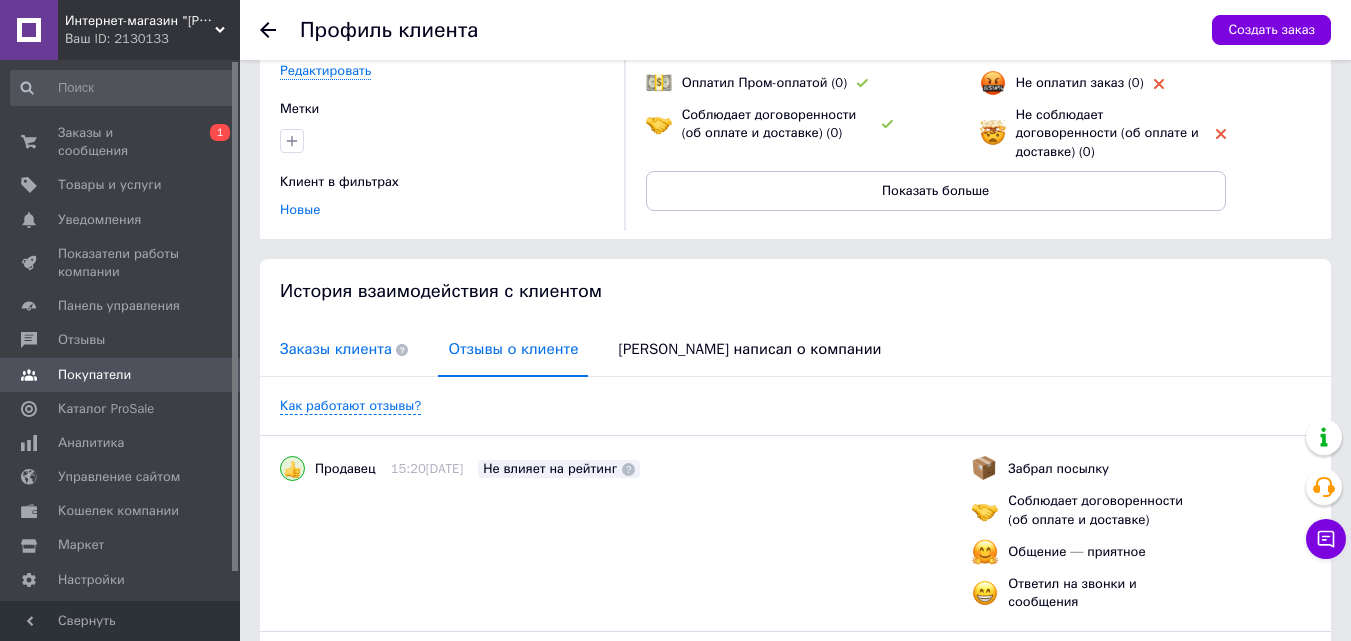 click on "Заказы клиента" at bounding box center [344, 349] 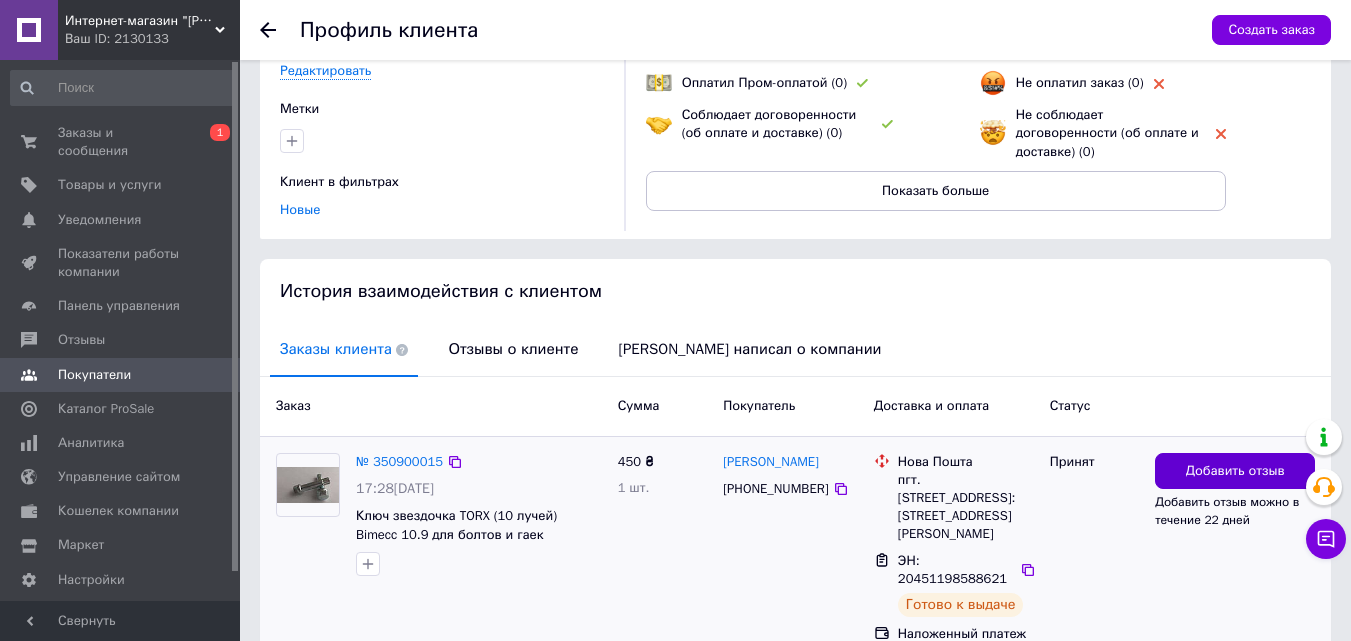 click on "Добавить отзыв" at bounding box center [1235, 471] 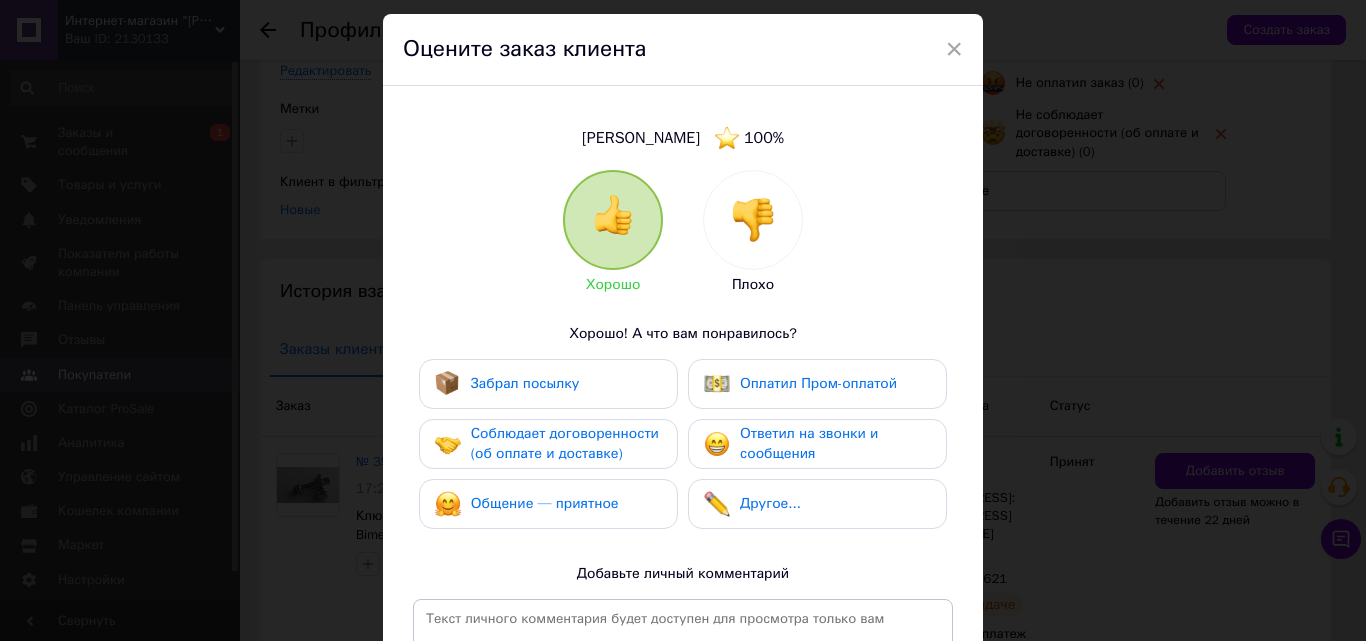 scroll, scrollTop: 100, scrollLeft: 0, axis: vertical 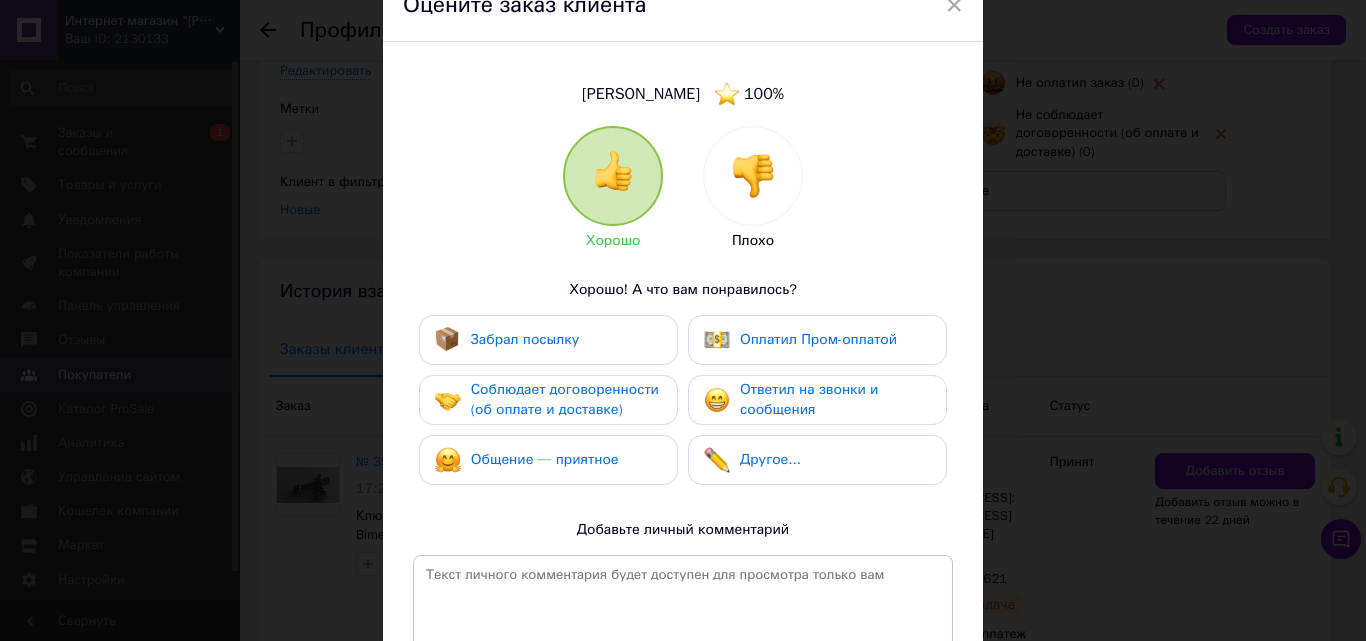 click at bounding box center [753, 176] 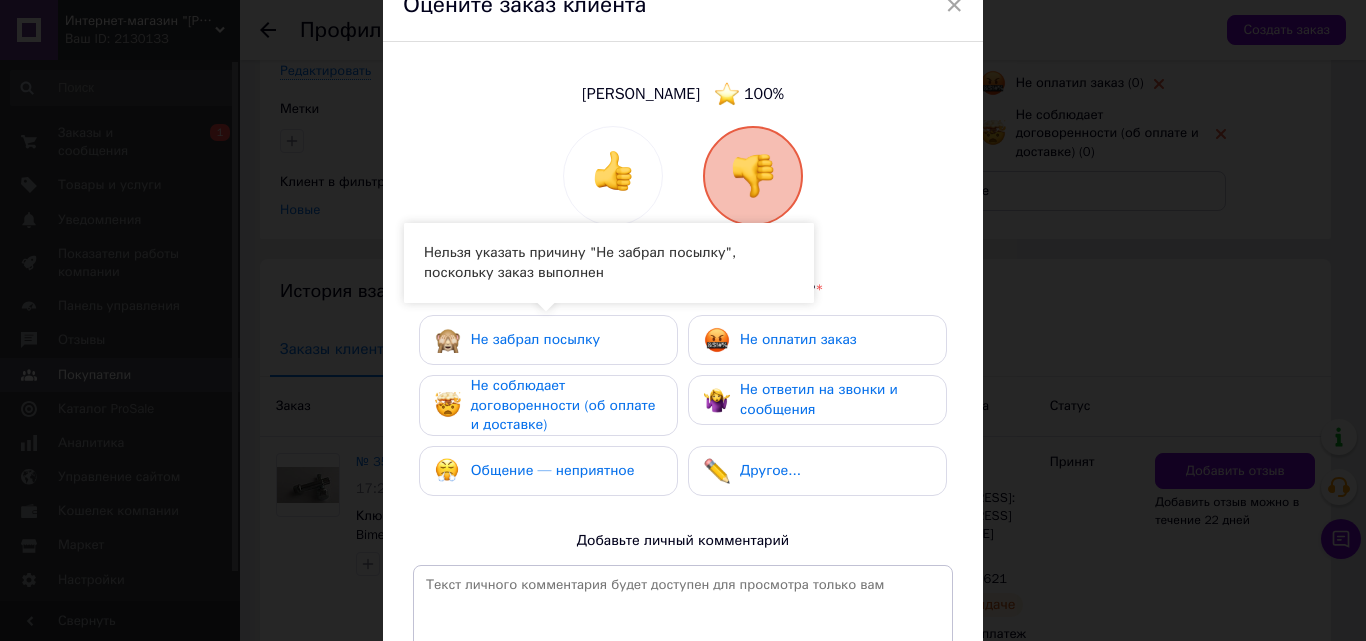 click on "Не забрал посылку" at bounding box center (548, 340) 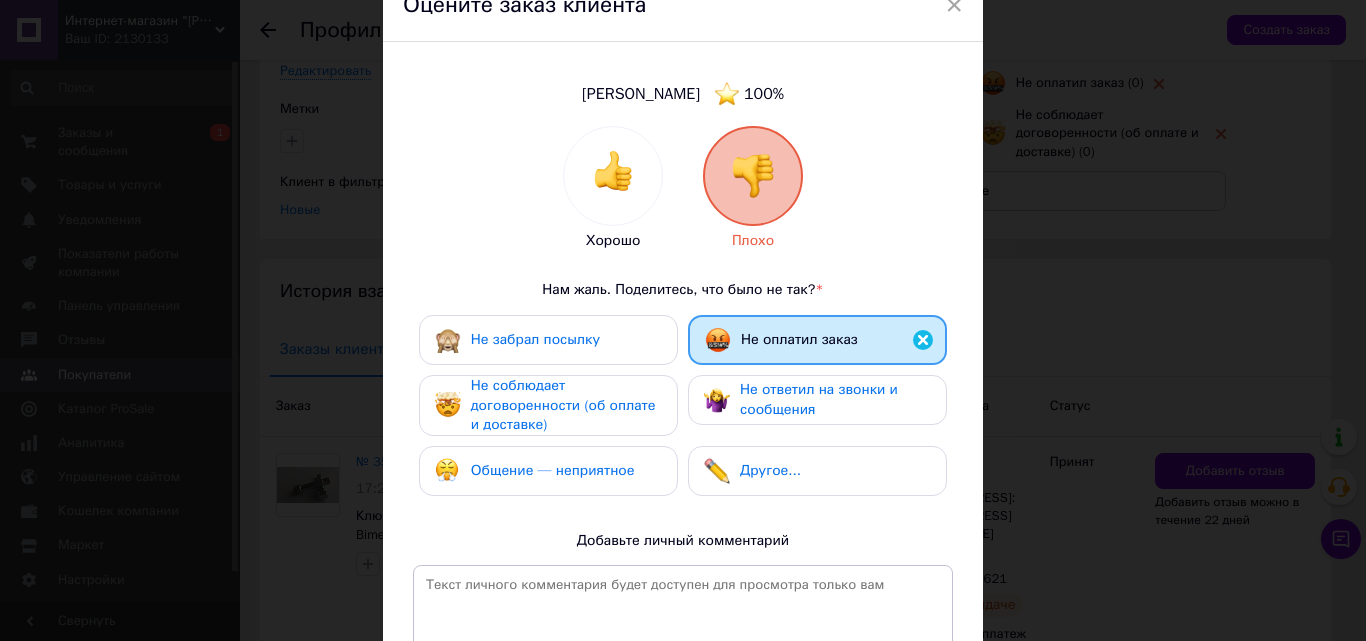 click on "Не соблюдает договоренности (об оплате и доставке)" at bounding box center [563, 405] 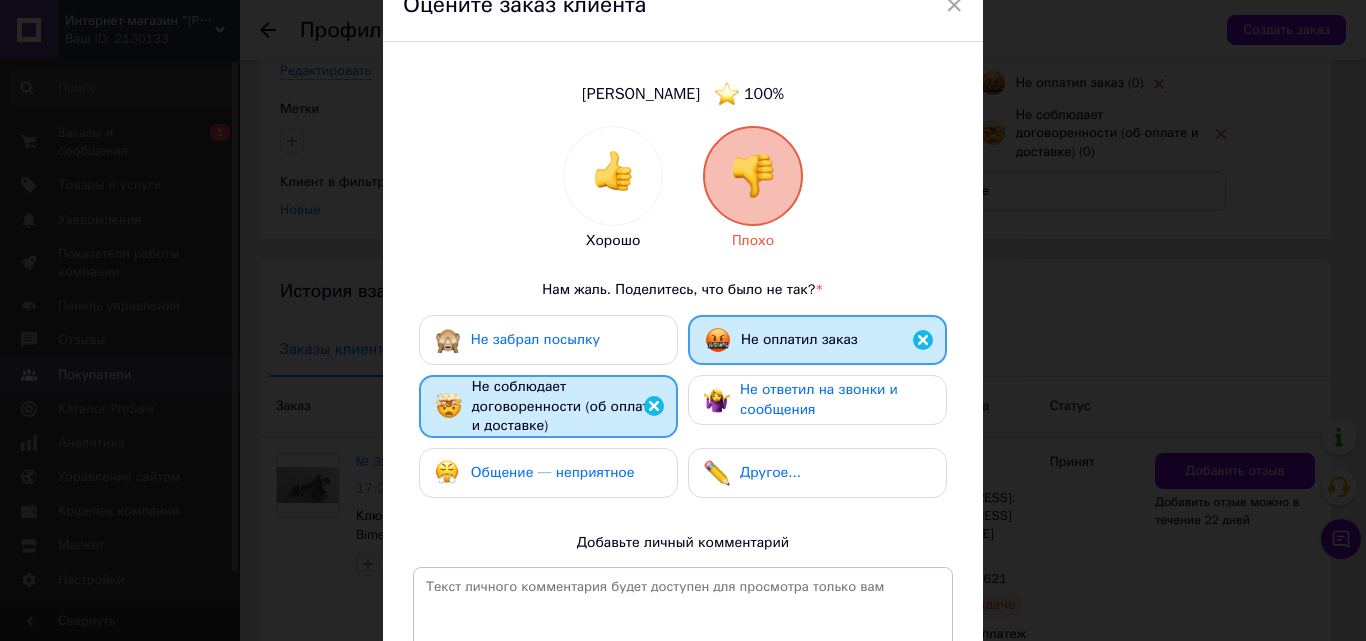 click on "Общение — неприятное" at bounding box center (553, 472) 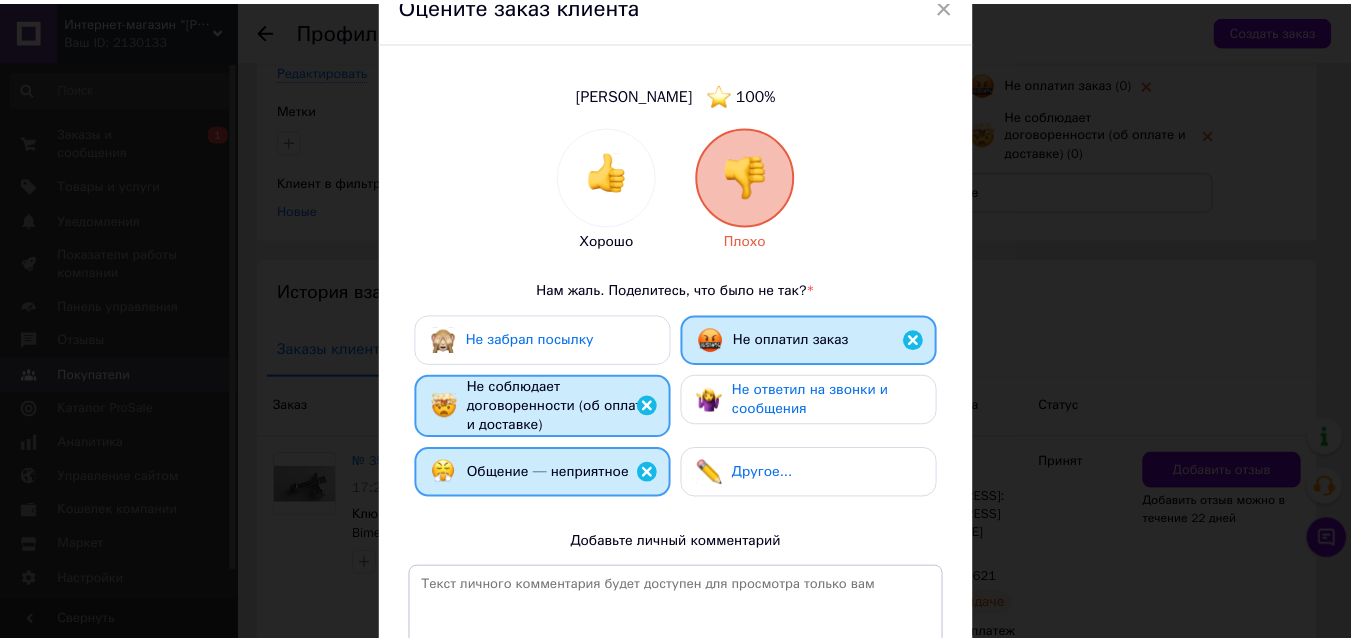 scroll, scrollTop: 354, scrollLeft: 0, axis: vertical 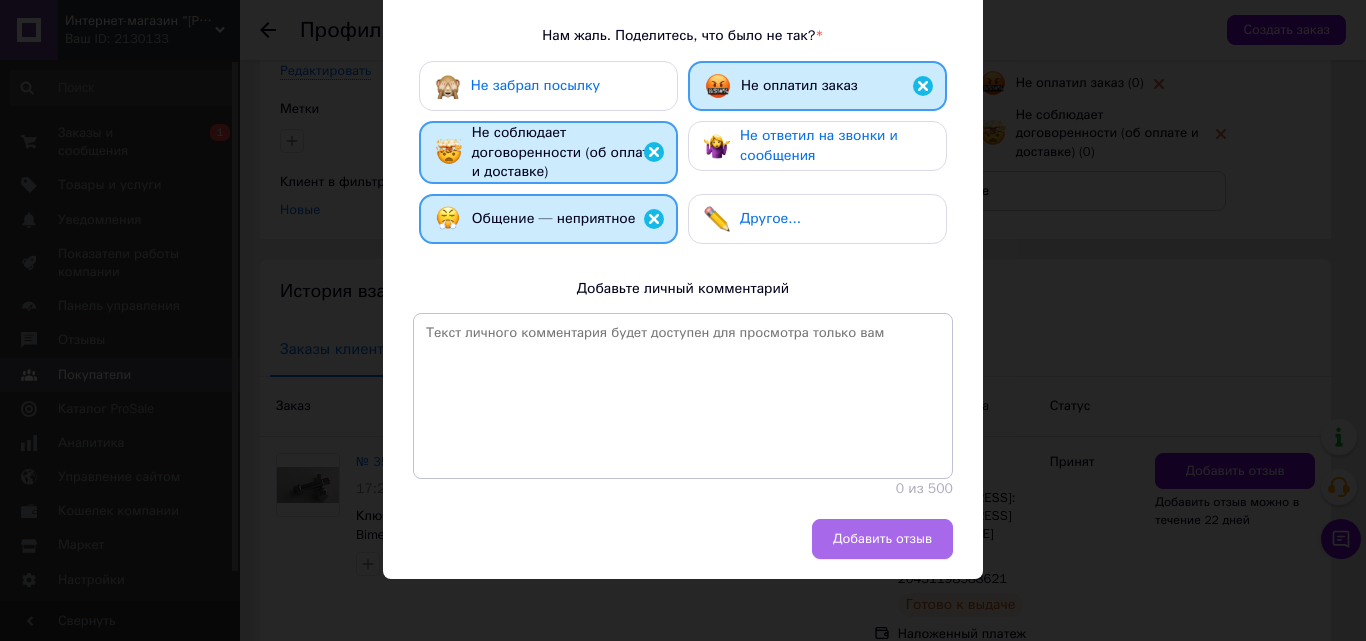click on "Добавить отзыв" at bounding box center (882, 539) 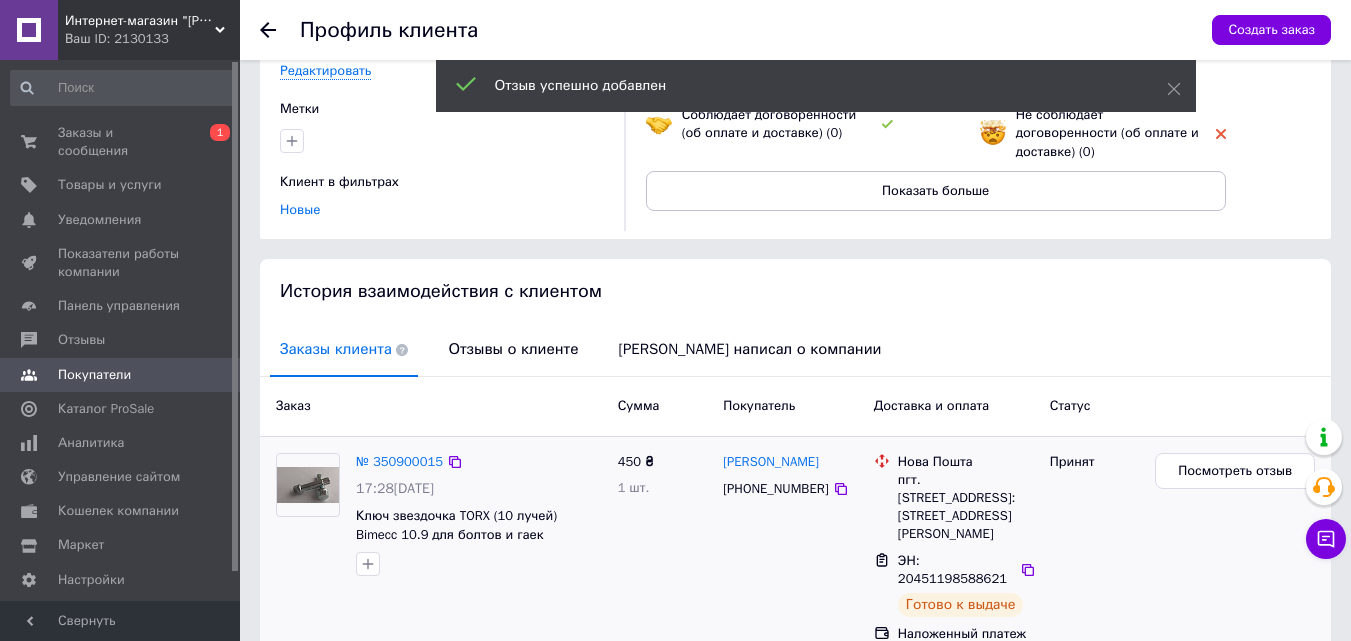 scroll, scrollTop: 0, scrollLeft: 0, axis: both 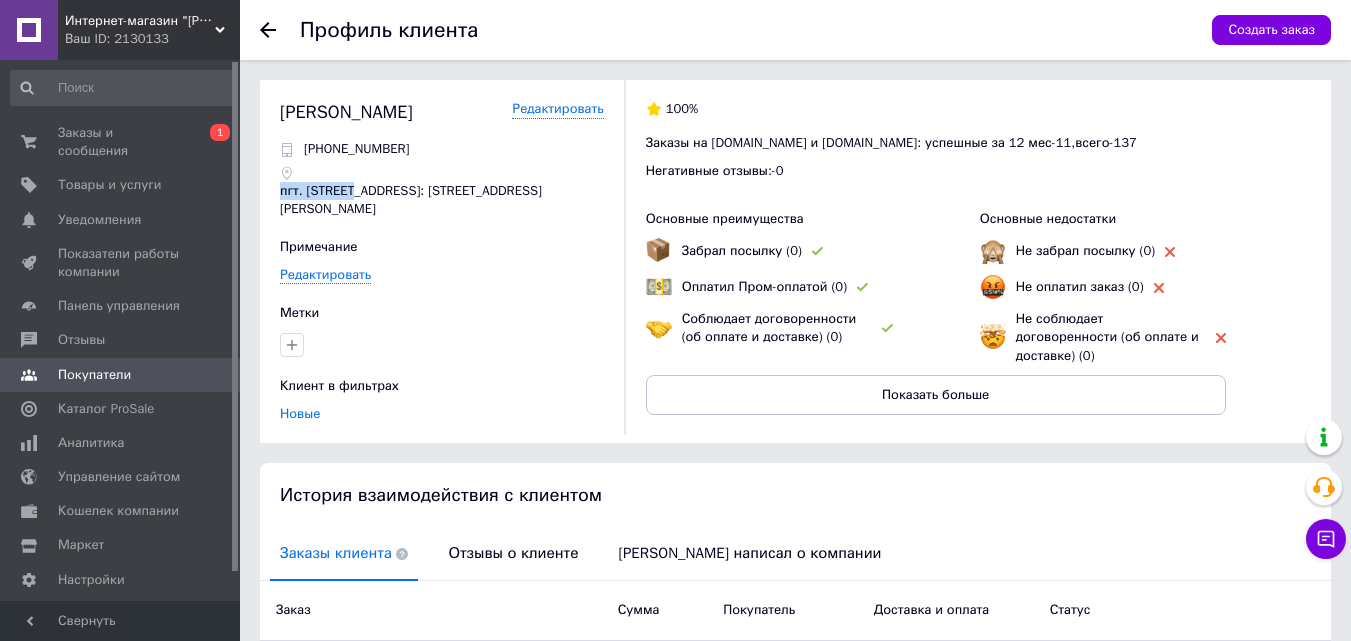 drag, startPoint x: 305, startPoint y: 174, endPoint x: 379, endPoint y: 179, distance: 74.168724 